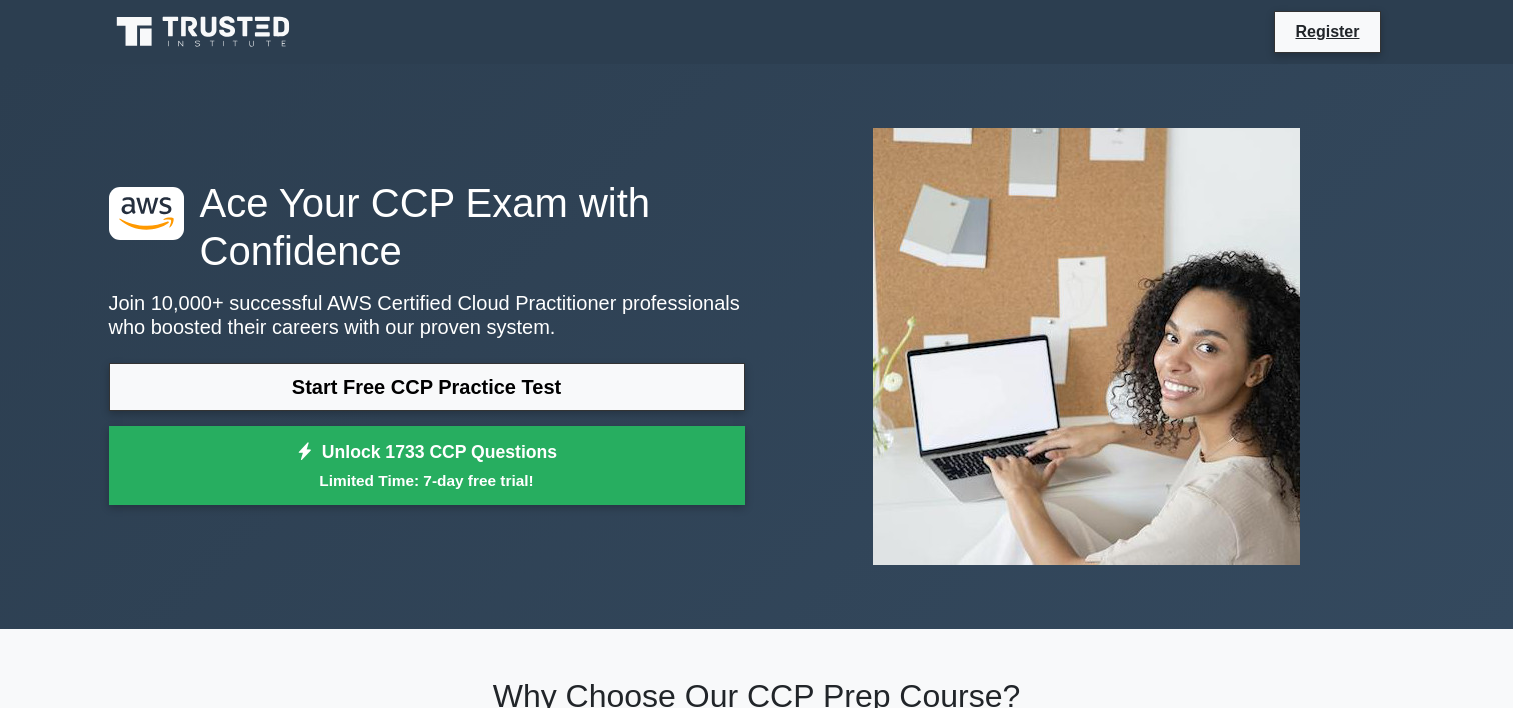 scroll, scrollTop: 0, scrollLeft: 0, axis: both 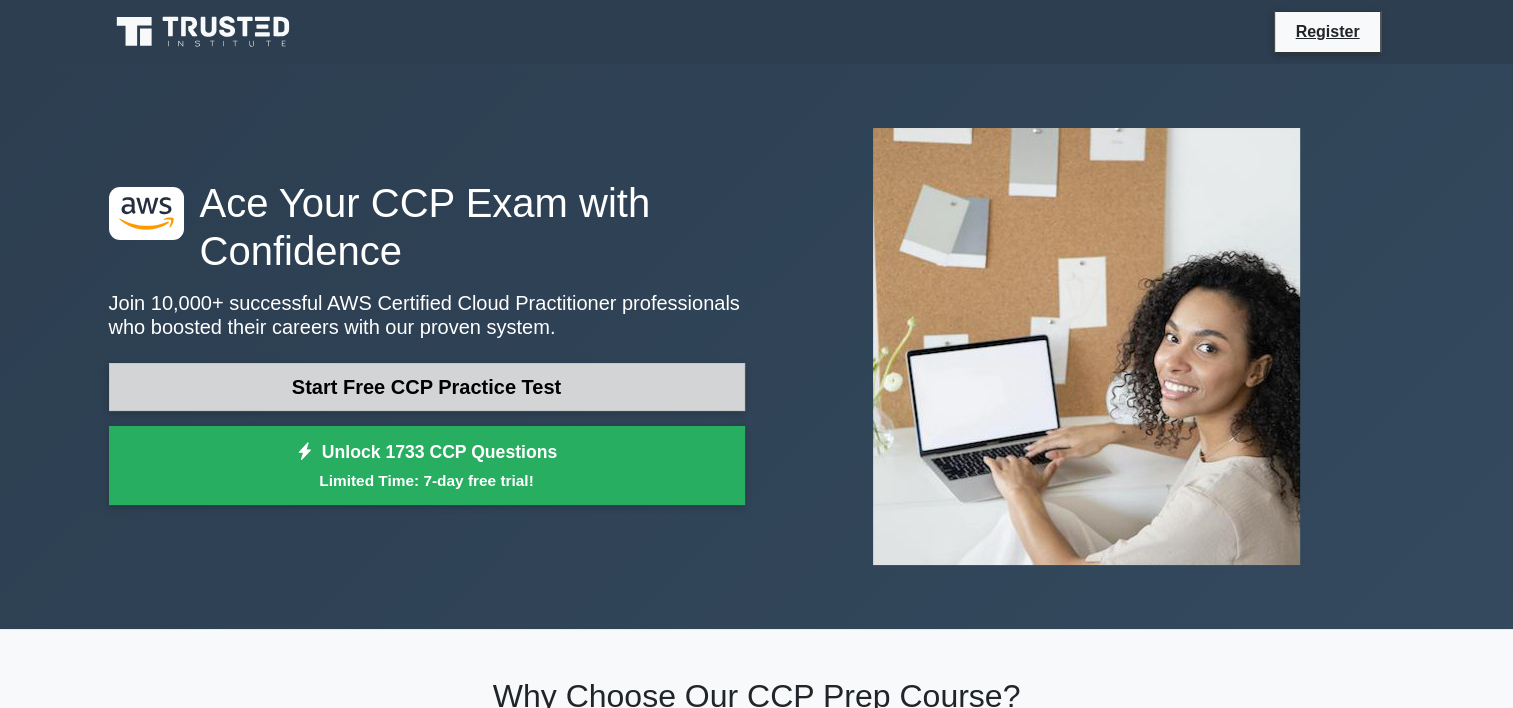click on "Start Free CCP Practice Test" at bounding box center (427, 387) 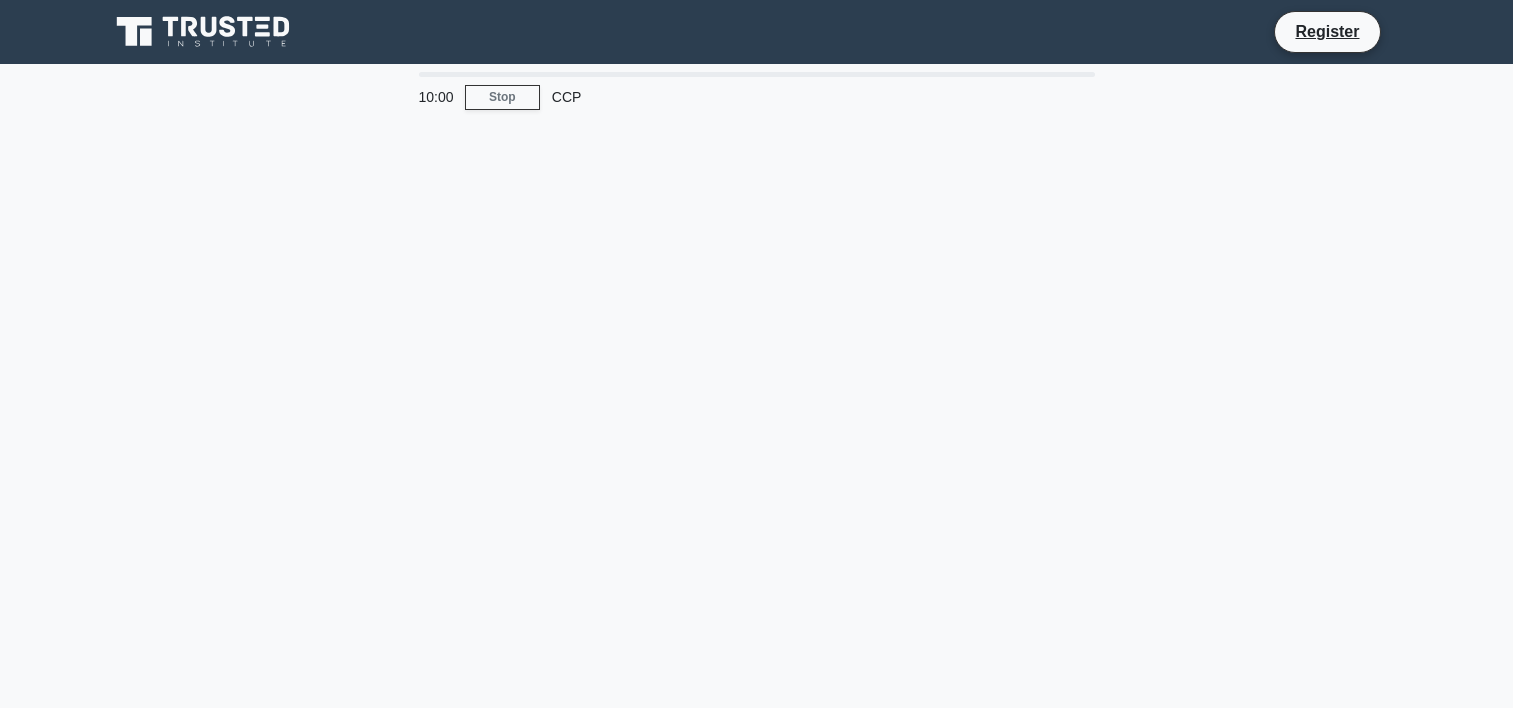 scroll, scrollTop: 0, scrollLeft: 0, axis: both 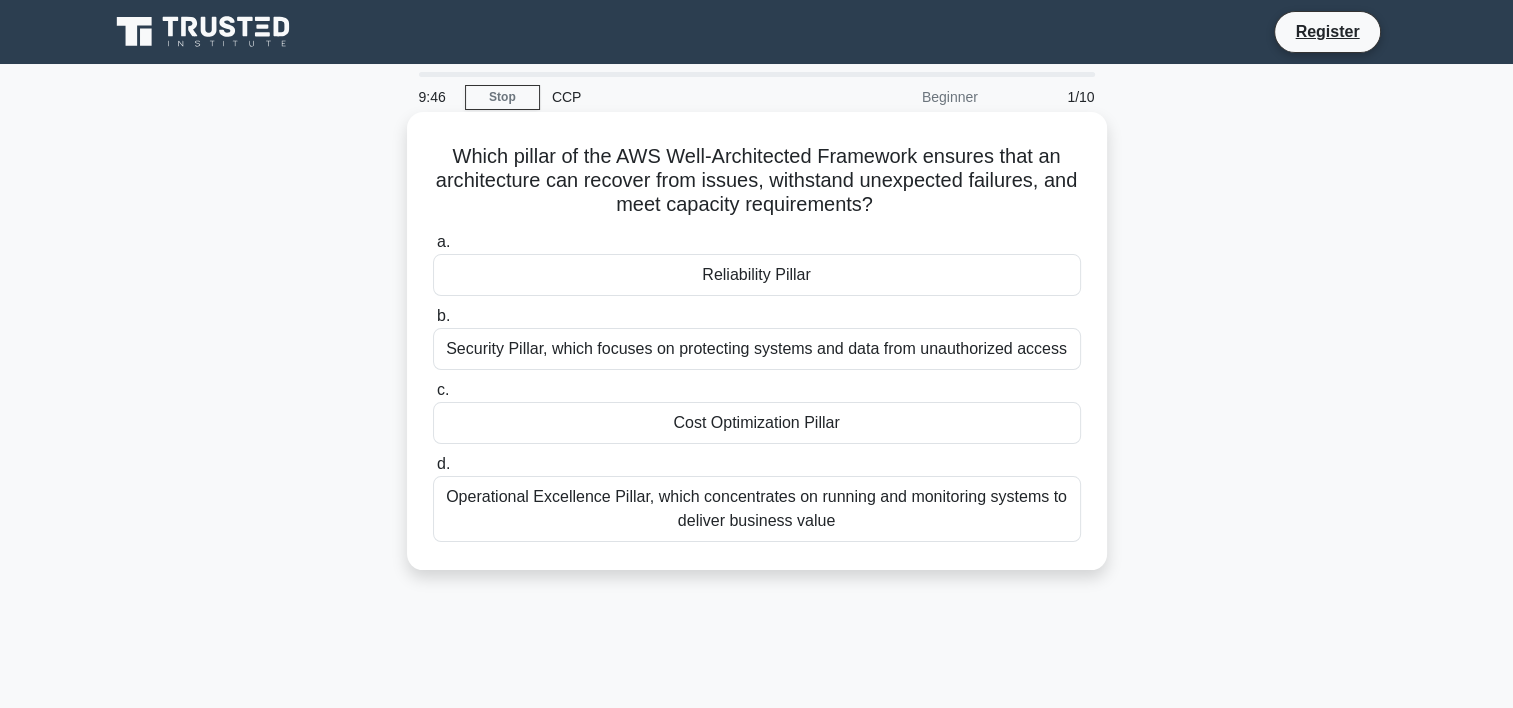 click on "Reliability Pillar" at bounding box center (757, 275) 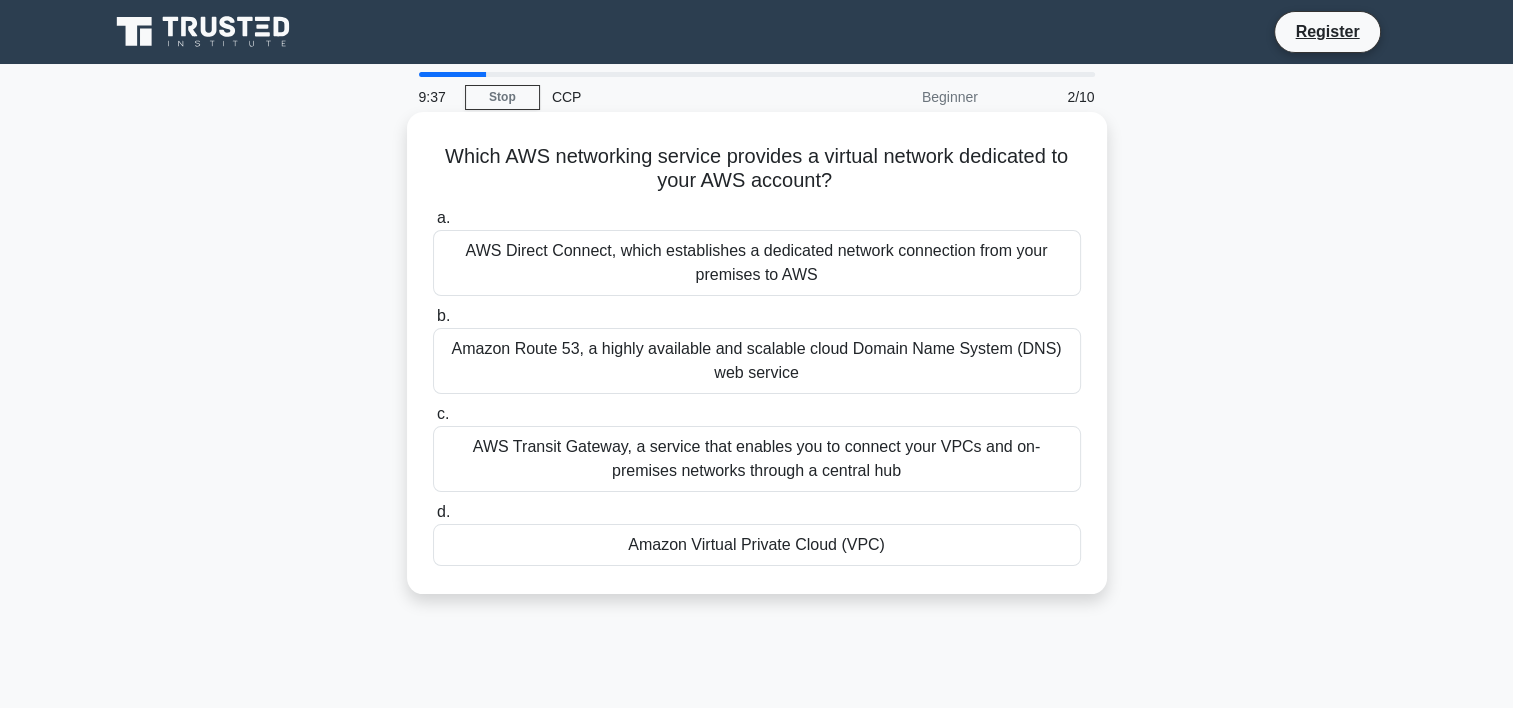 click on "Which AWS networking service provides a virtual network dedicated to your AWS account?
.spinner_0XTQ{transform-origin:center;animation:spinner_y6GP .75s linear infinite}@keyframes spinner_y6GP{100%{transform:rotate(360deg)}}
a.
AWS Direct Connect, which establishes a dedicated network connection from your premises to AWS
b. c. d." at bounding box center (757, 353) 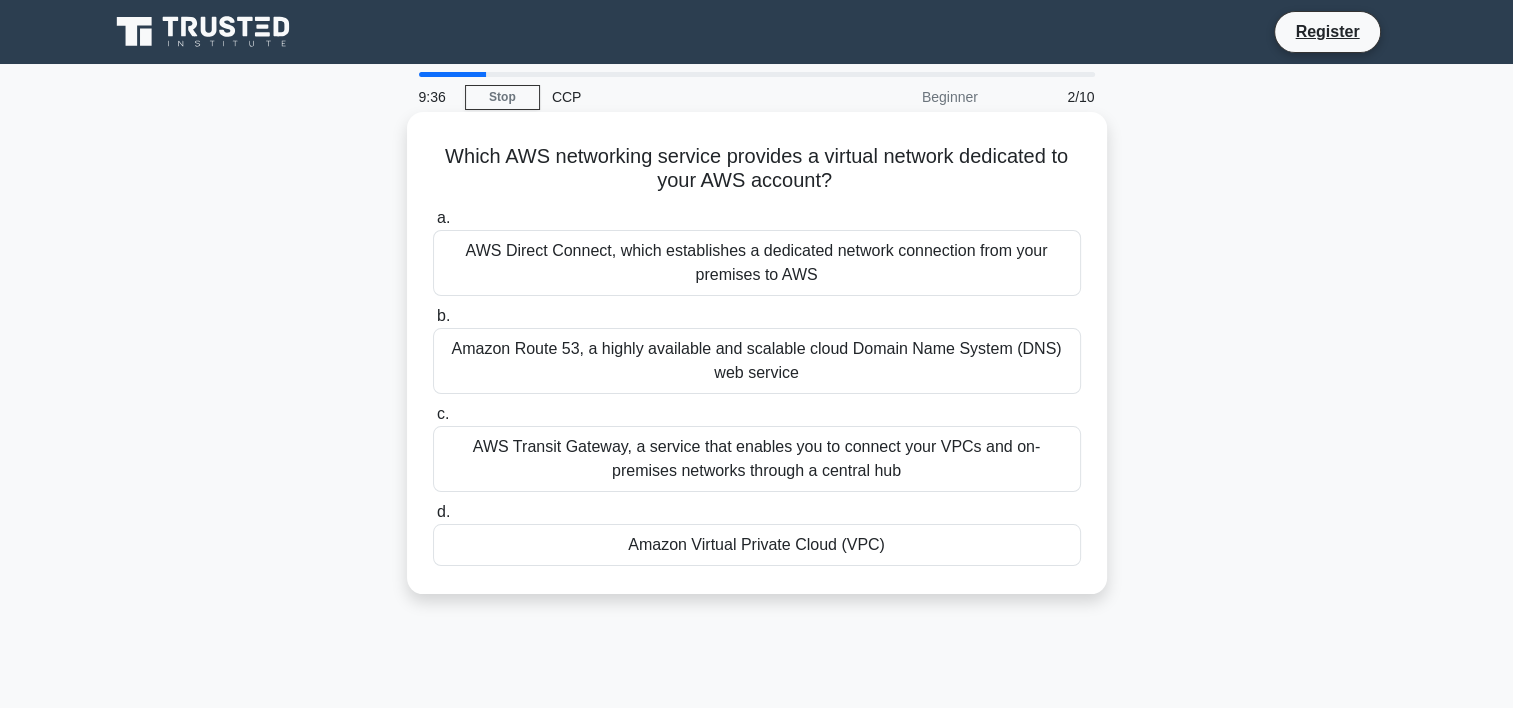 click on "Amazon Virtual Private Cloud (VPC)" at bounding box center [757, 545] 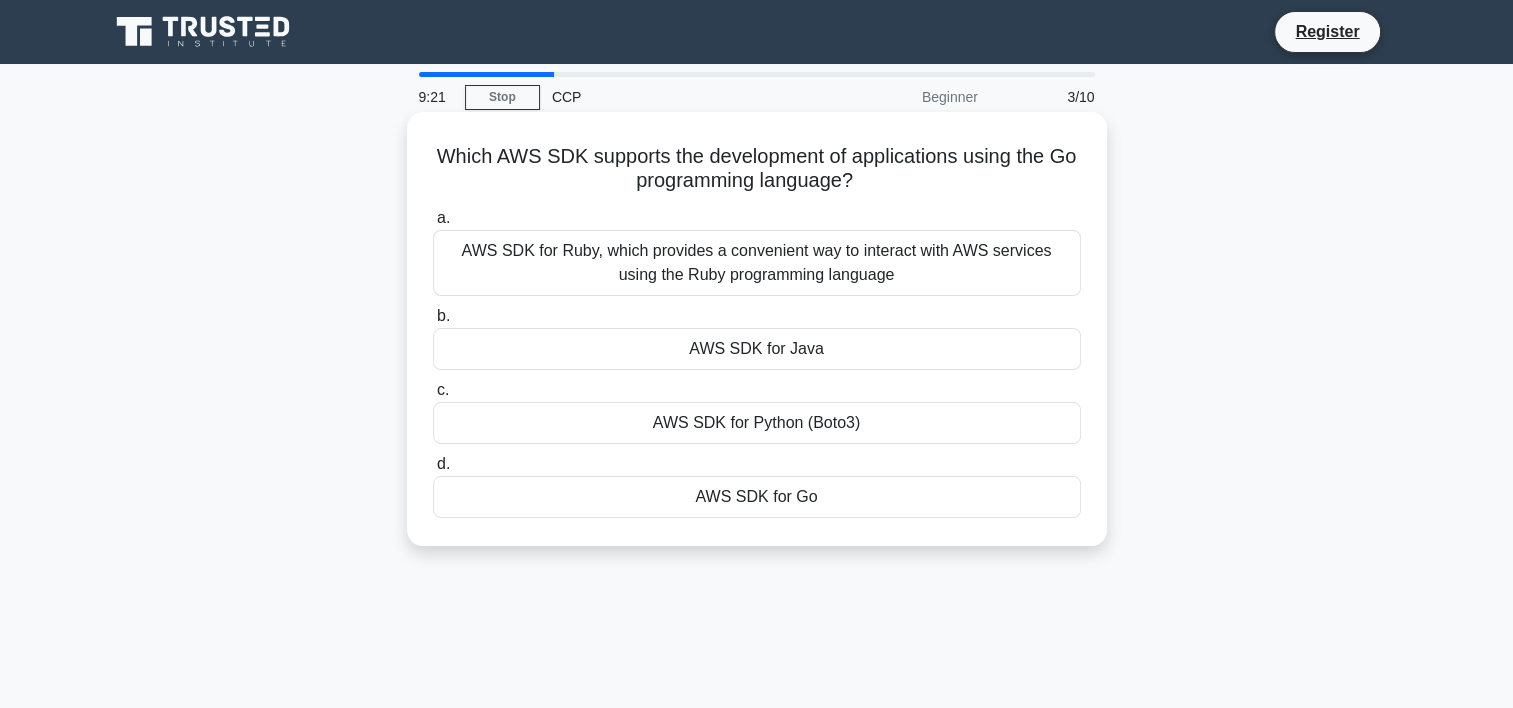 click on "AWS SDK for Go" at bounding box center [757, 497] 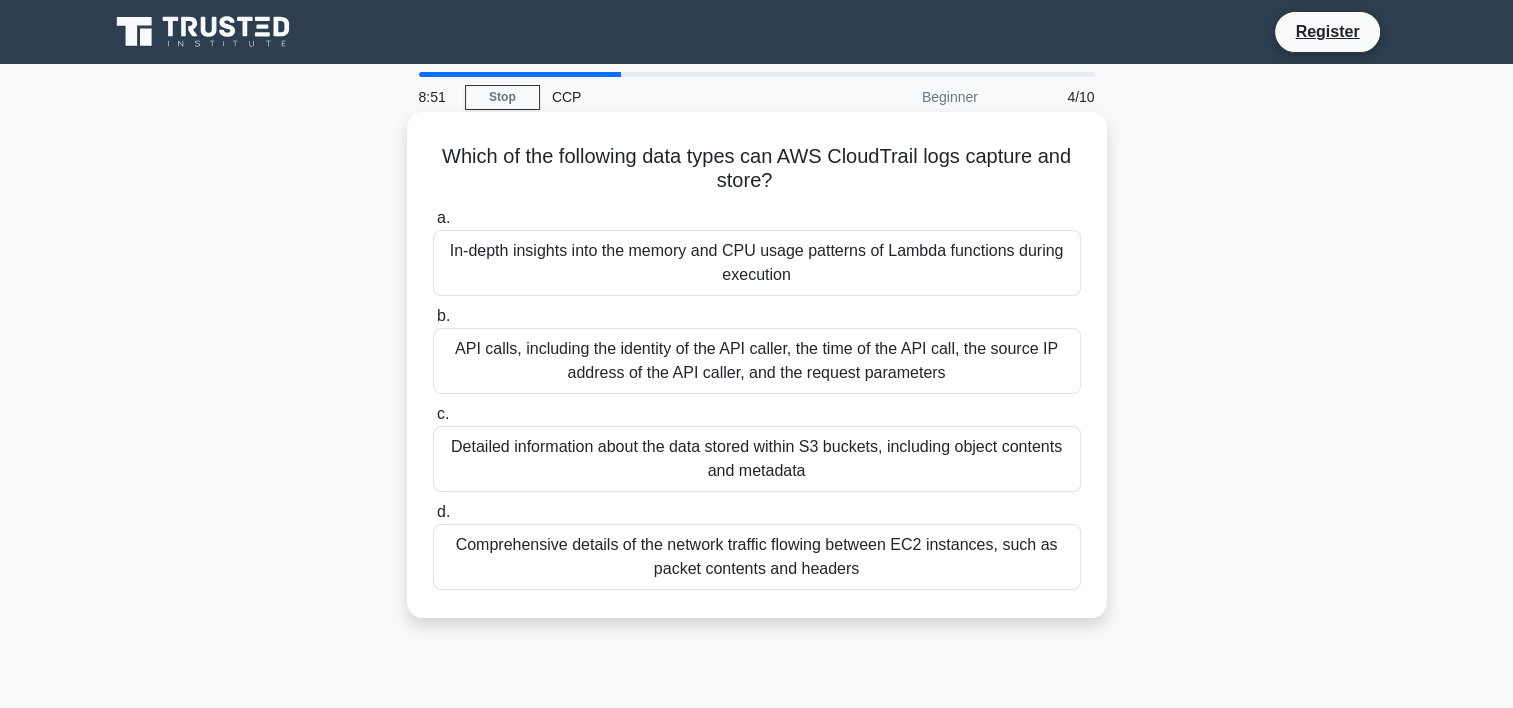 click on "API calls, including the identity of the API caller, the time of the API call, the source IP address of the API caller, and the request parameters" at bounding box center [757, 361] 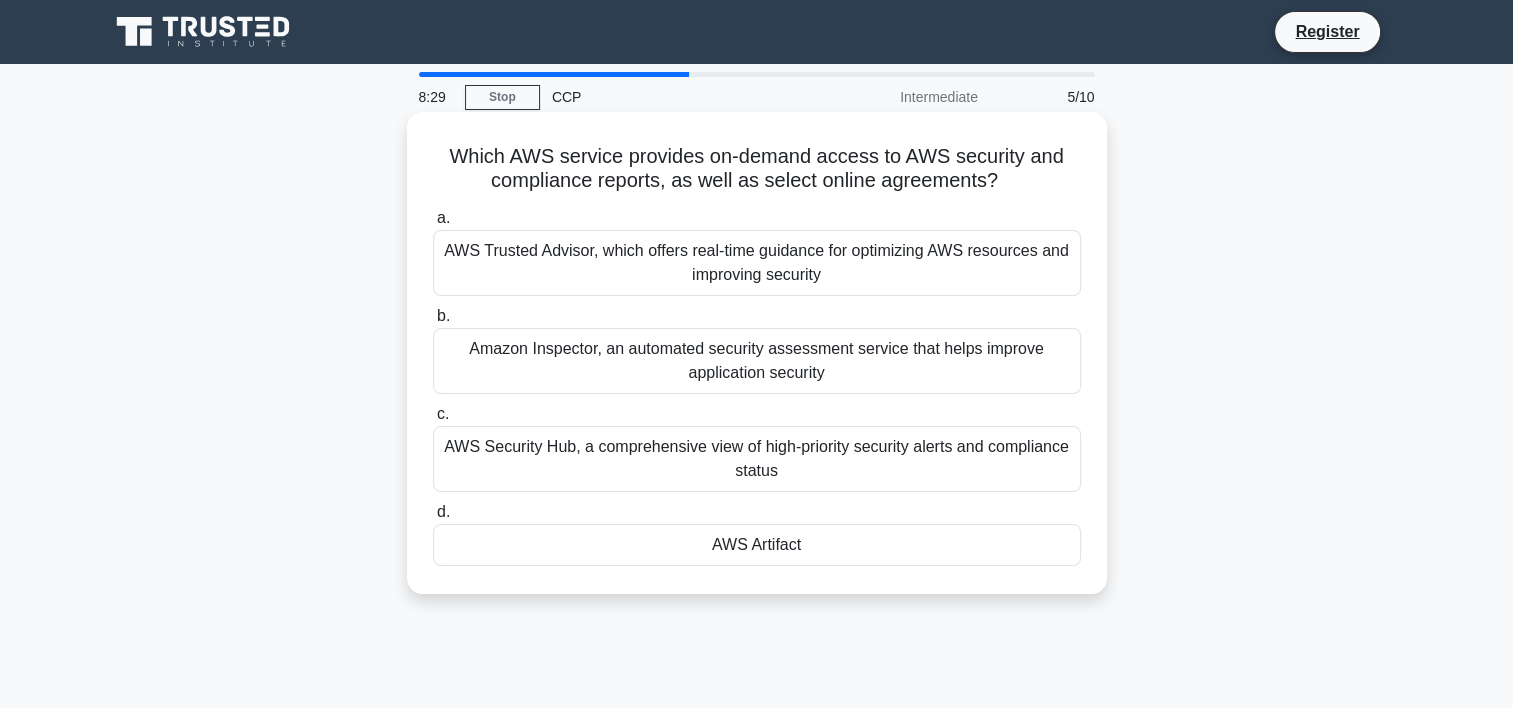 click on "AWS Artifact" at bounding box center (757, 545) 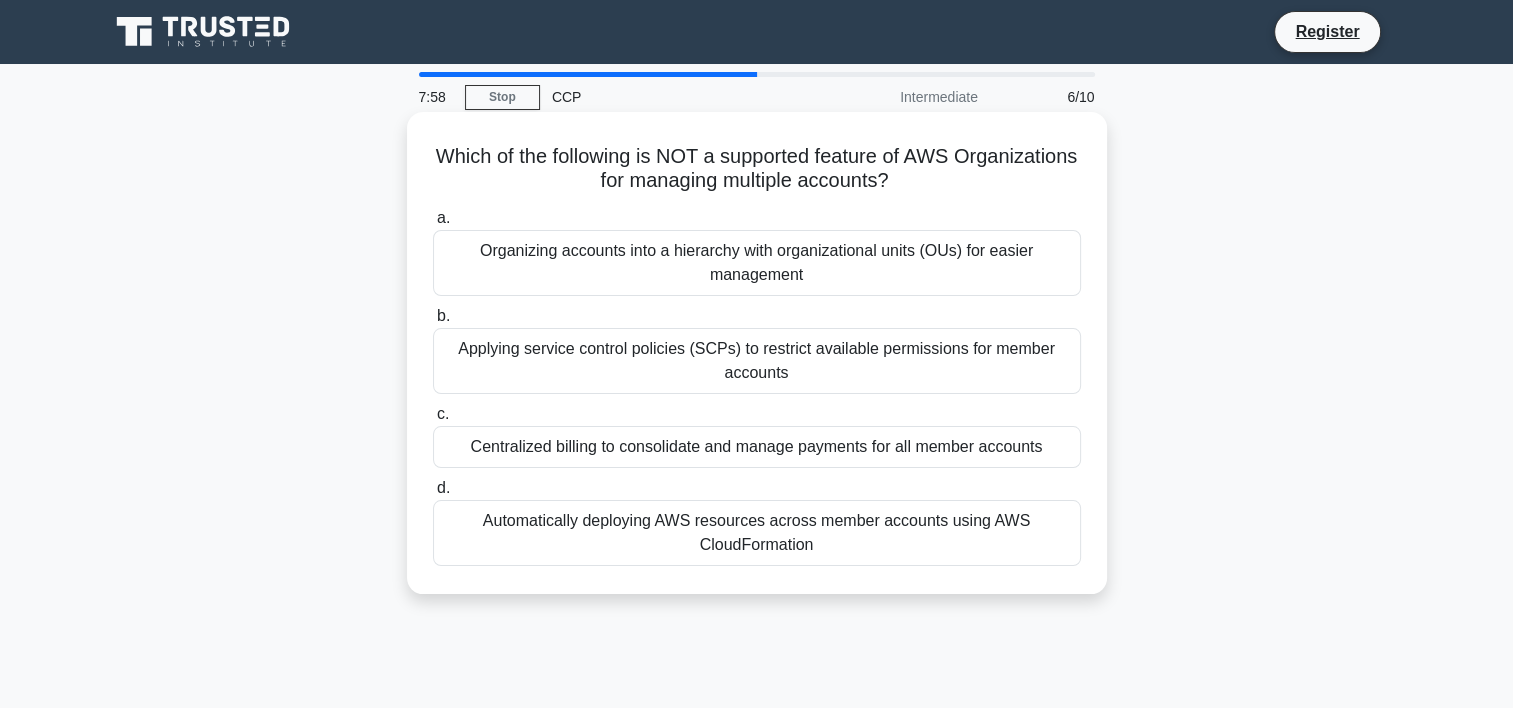 click on "Automatically deploying AWS resources across member accounts using AWS CloudFormation" at bounding box center (757, 533) 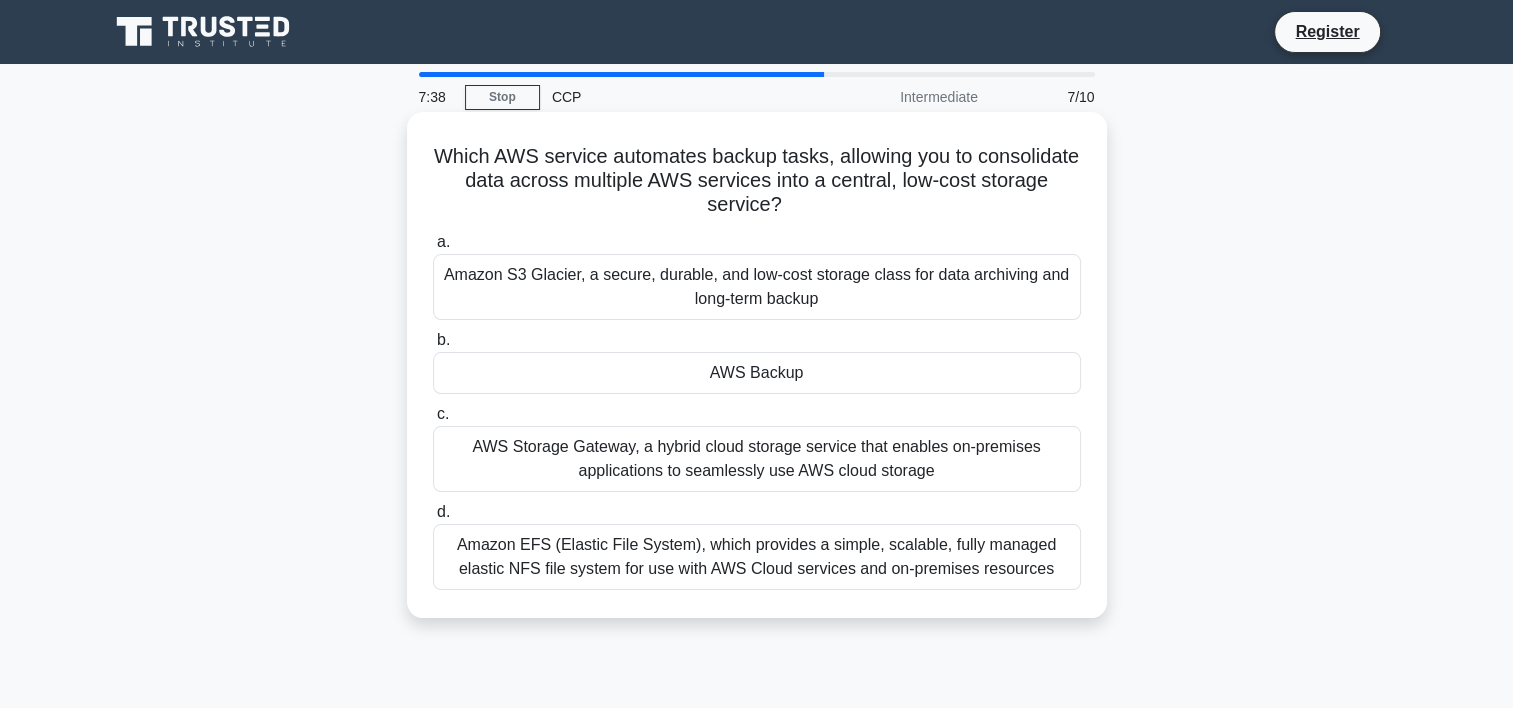 click on "AWS Backup" at bounding box center [757, 373] 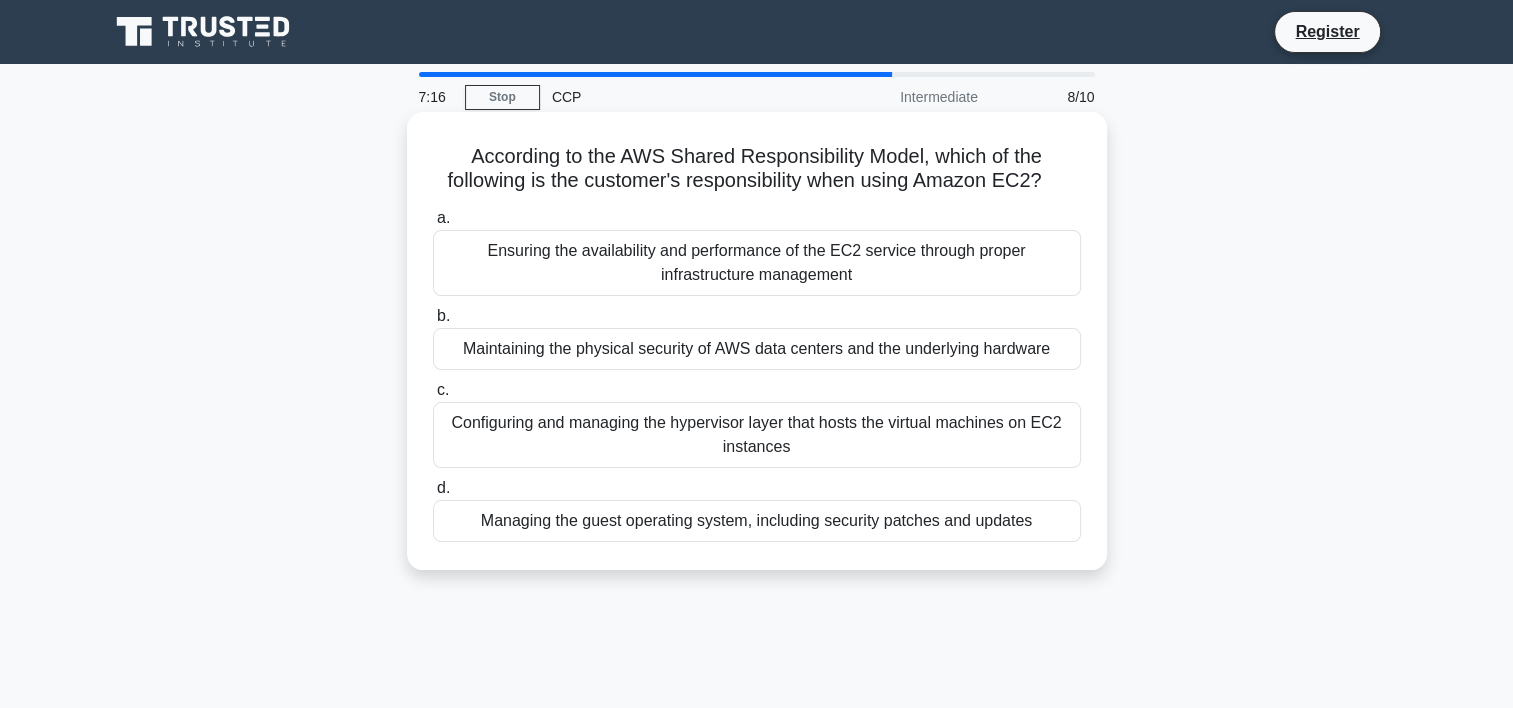 click on "Managing the guest operating system, including security patches and updates" at bounding box center (757, 521) 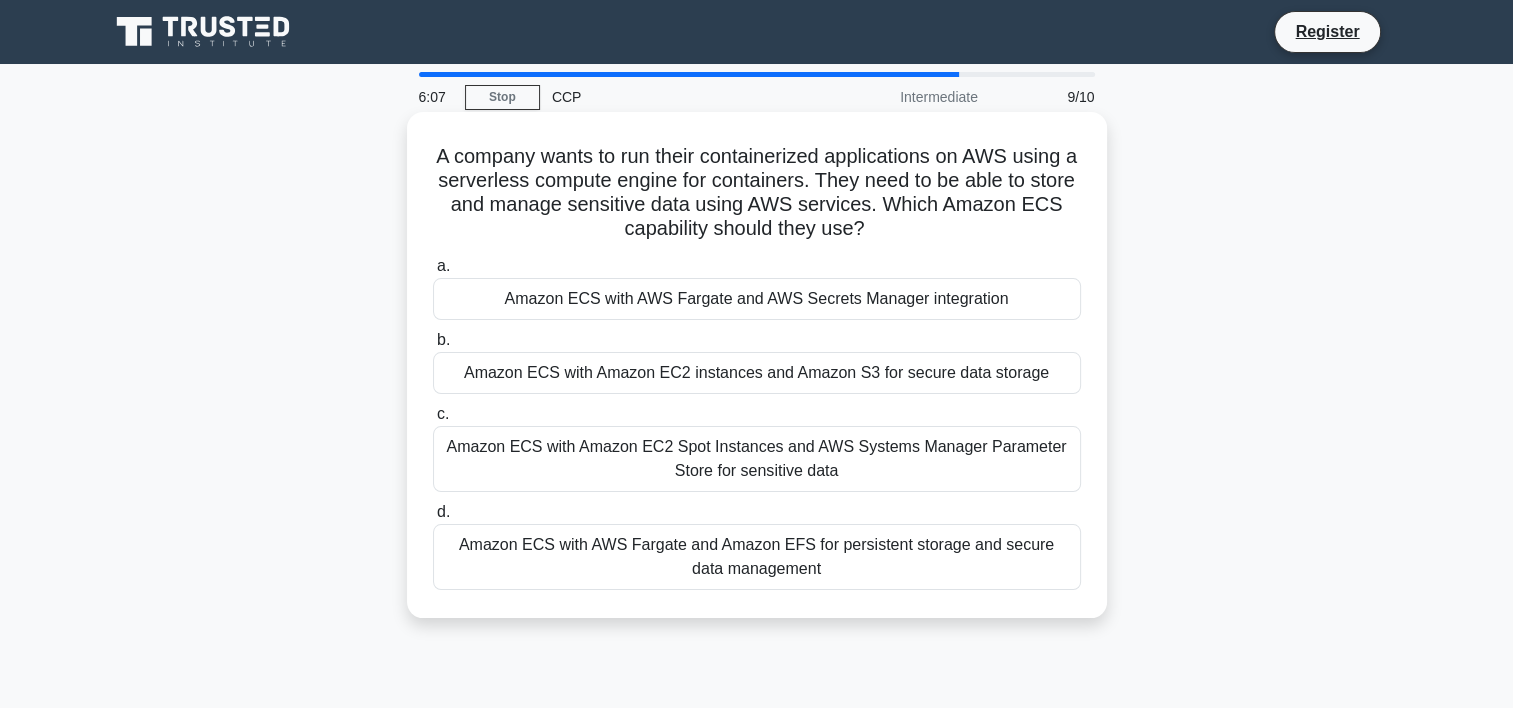 click on "Amazon ECS with AWS Fargate and Amazon EFS for persistent storage and secure data management" at bounding box center [757, 557] 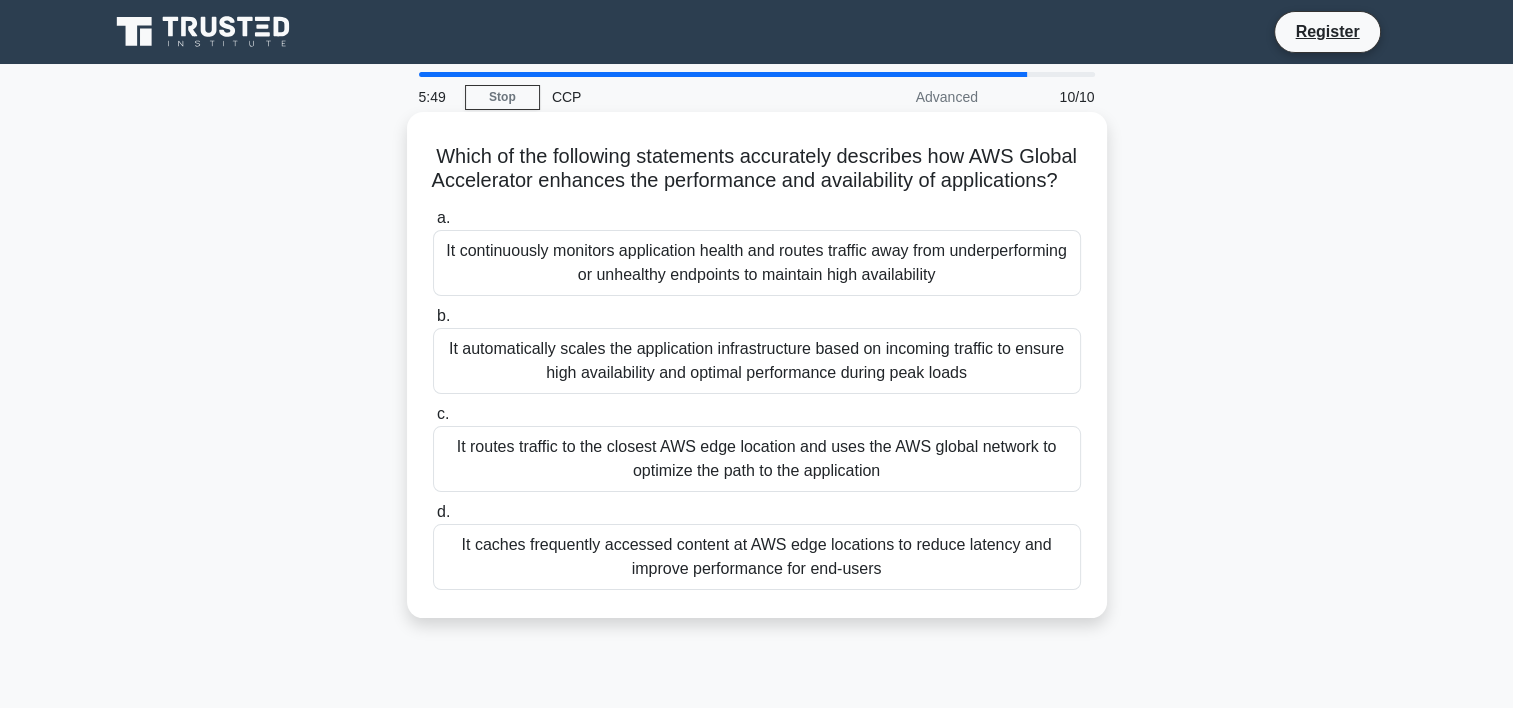 click on "It routes traffic to the closest AWS edge location and uses the AWS global network to optimize the path to the application" at bounding box center [757, 459] 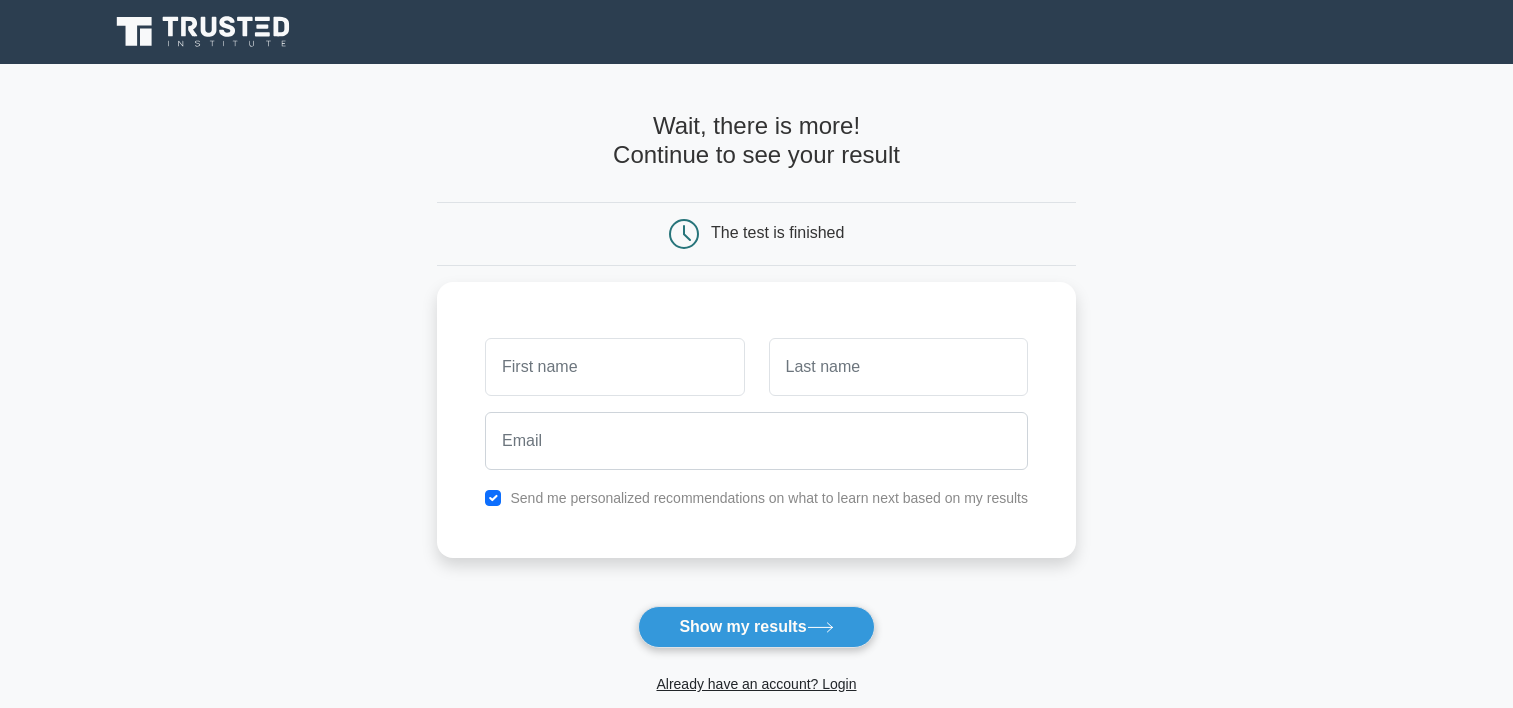 scroll, scrollTop: 0, scrollLeft: 0, axis: both 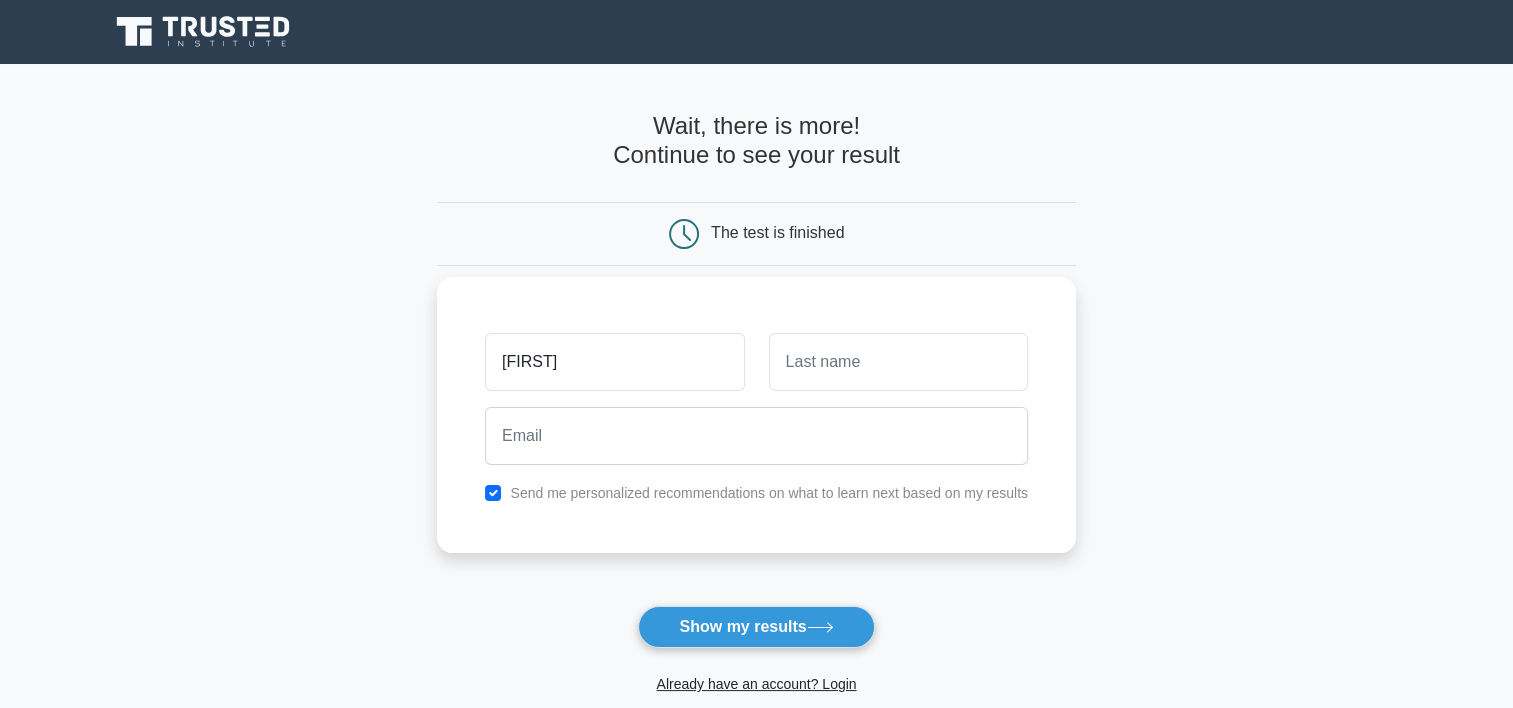 type on "Tanish" 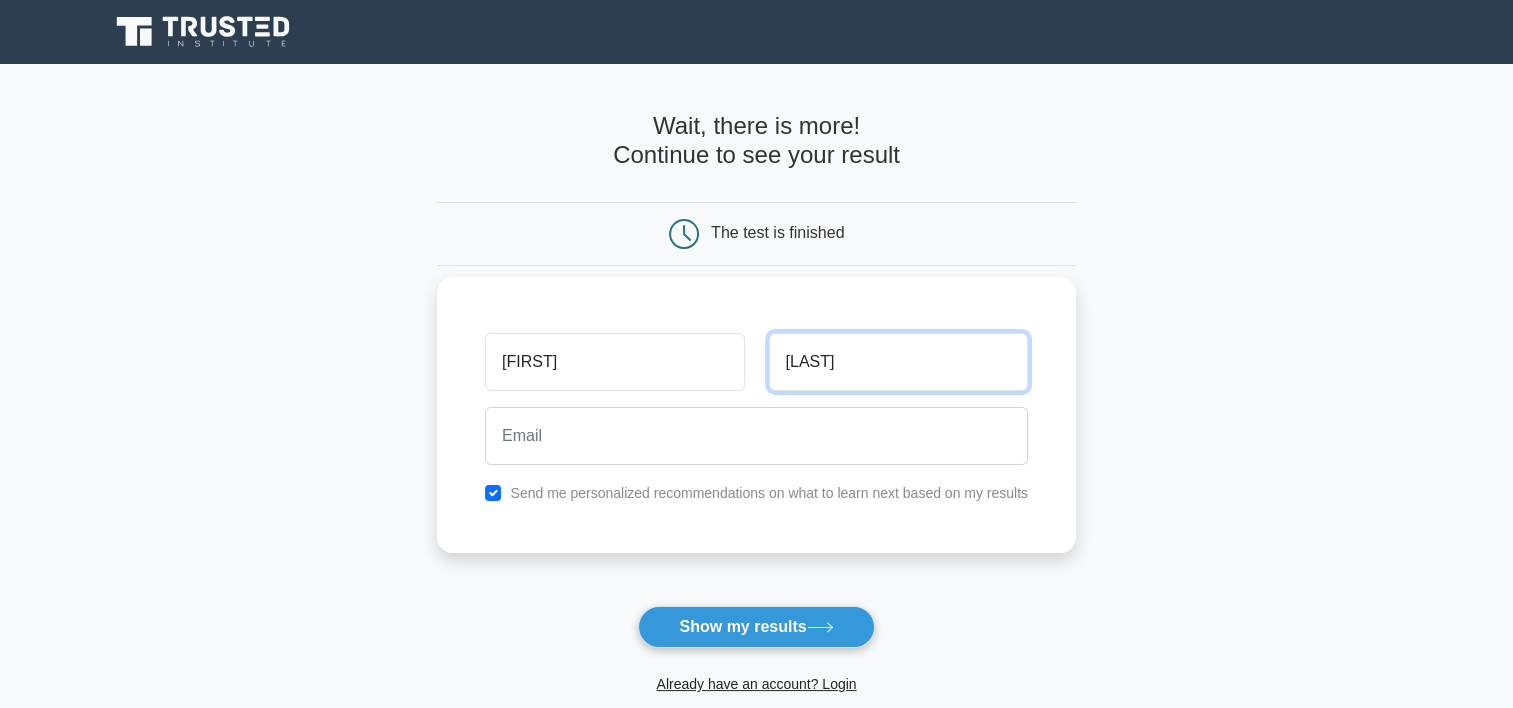 type on "Baidya" 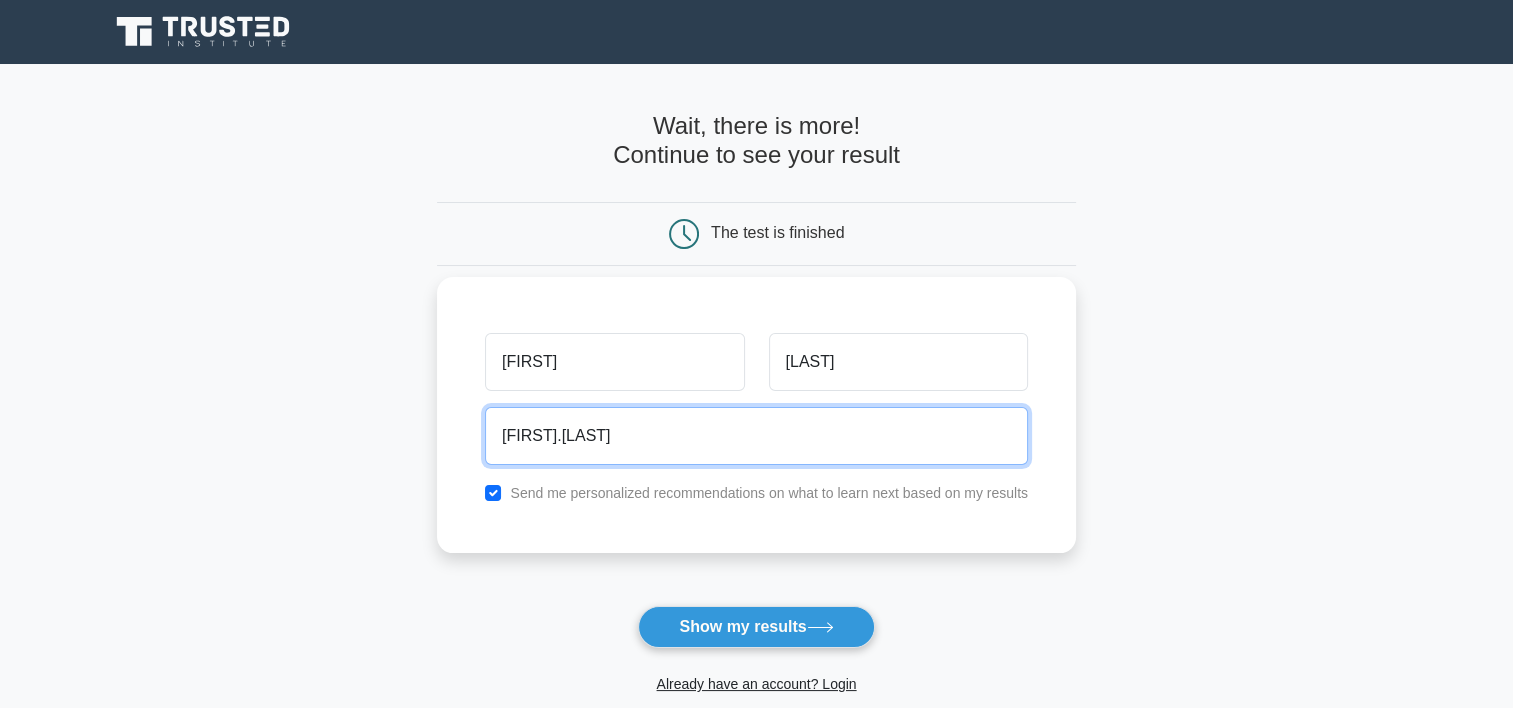 type on "tanish.baidya@gmail.com" 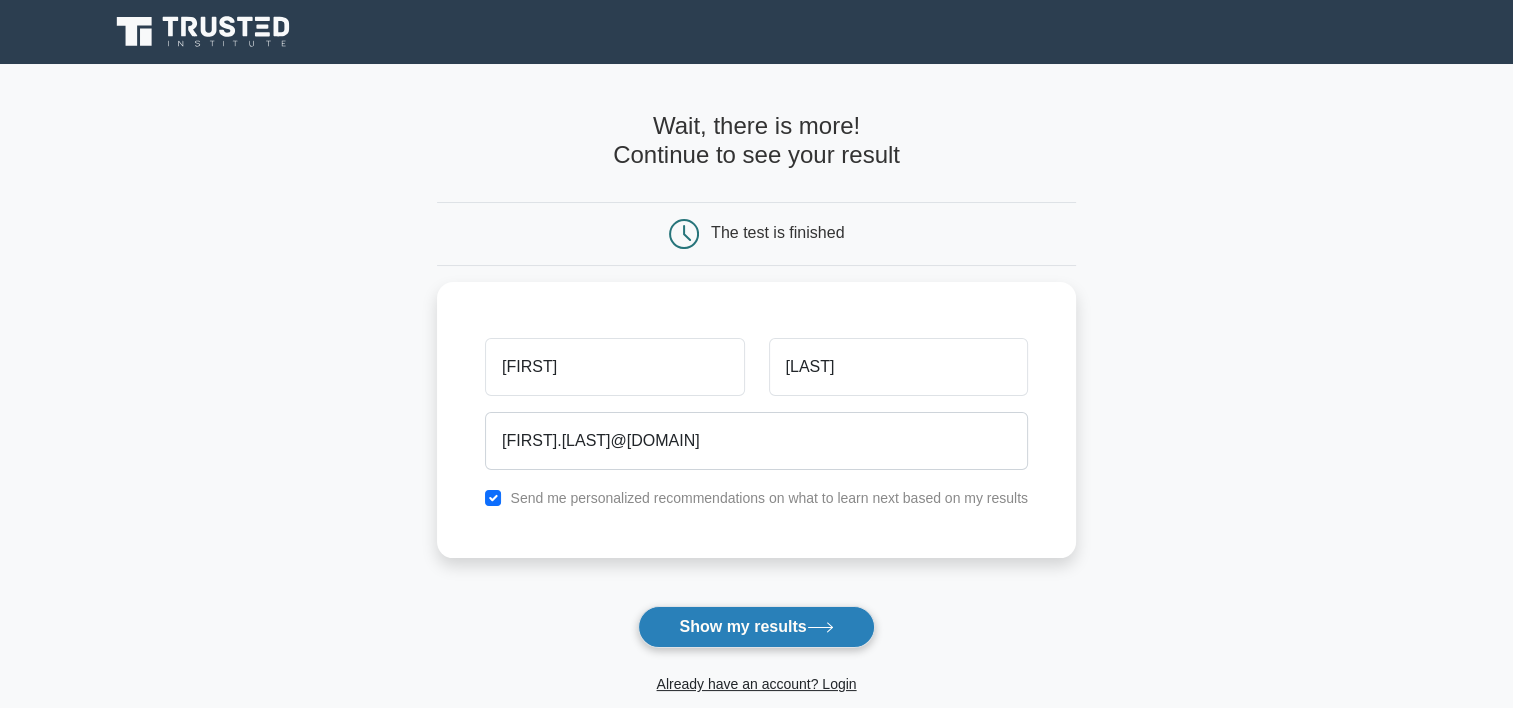 click on "Show my results" at bounding box center (756, 627) 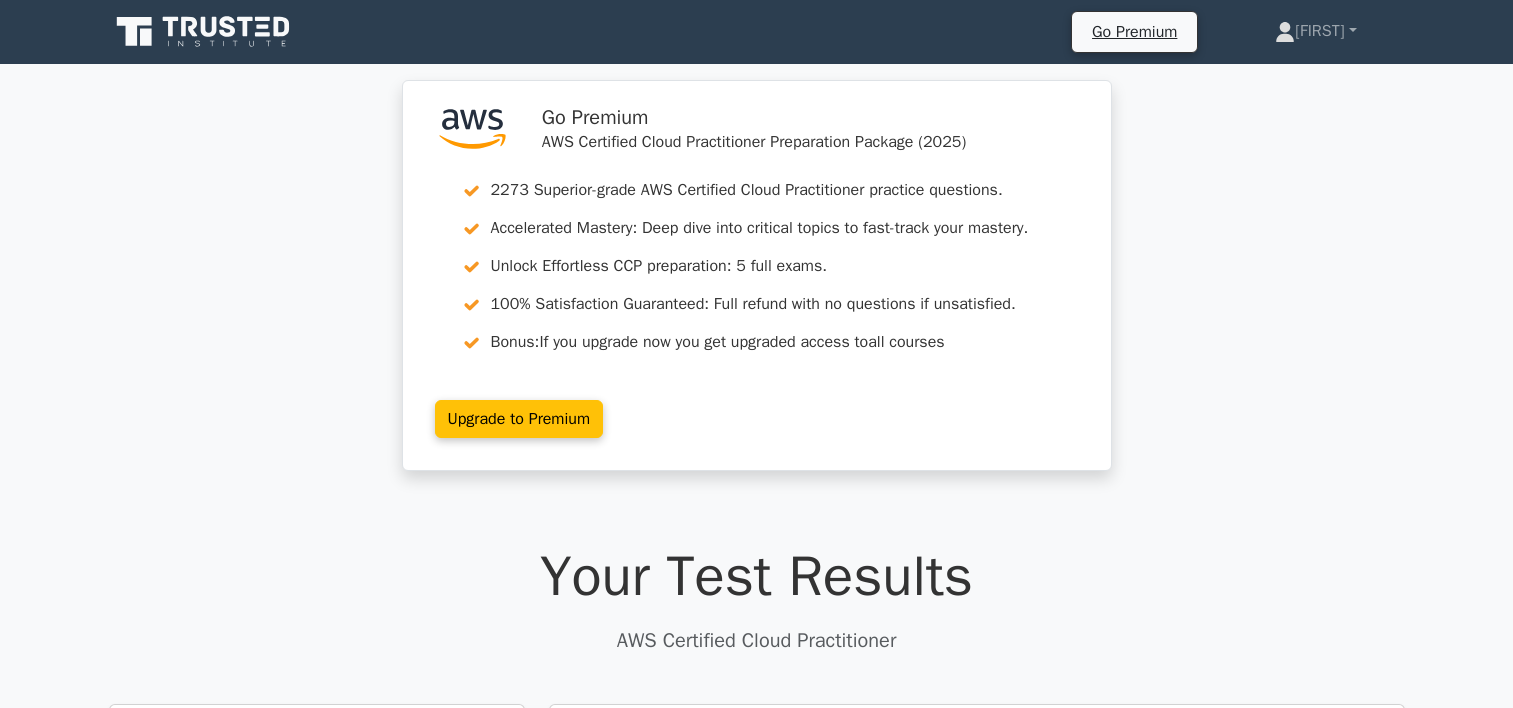 scroll, scrollTop: 0, scrollLeft: 0, axis: both 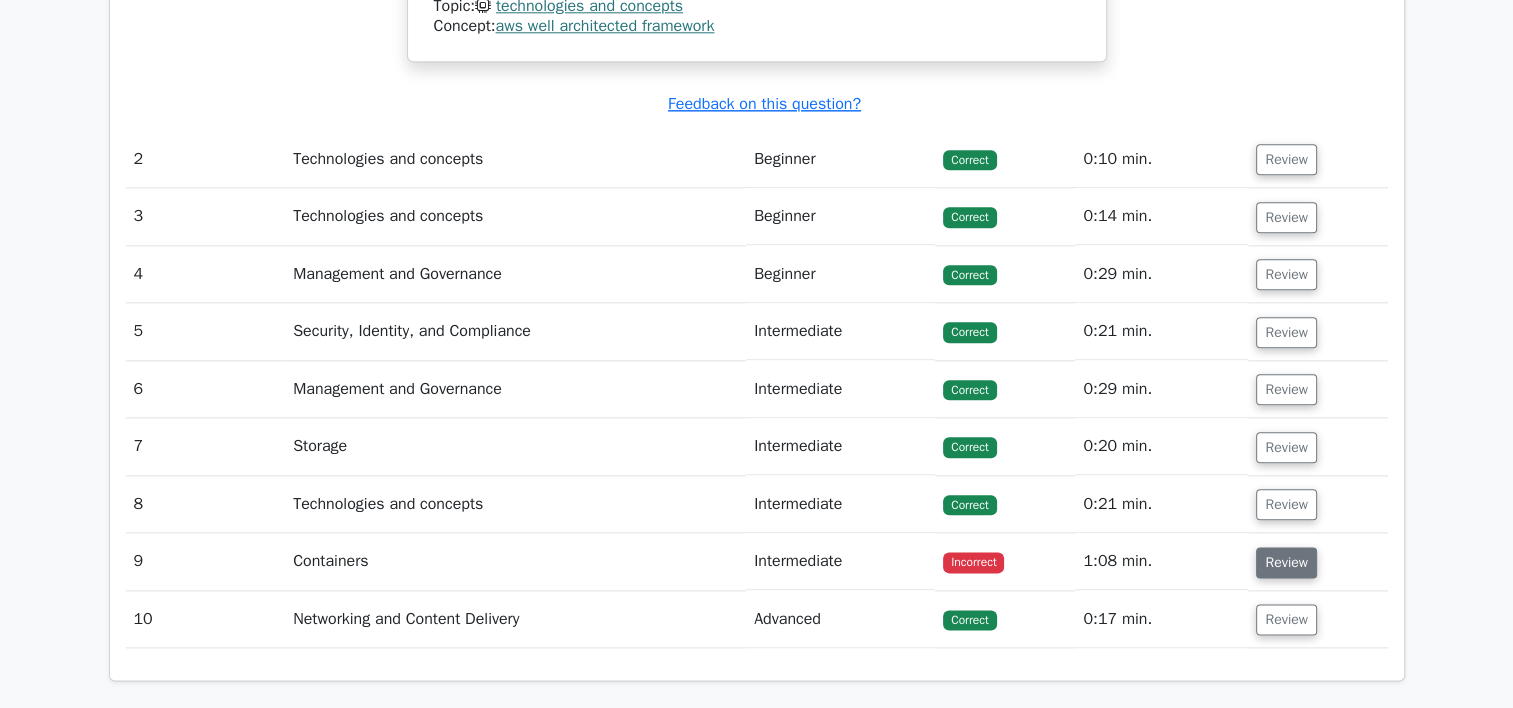 click on "Review" at bounding box center (1286, 562) 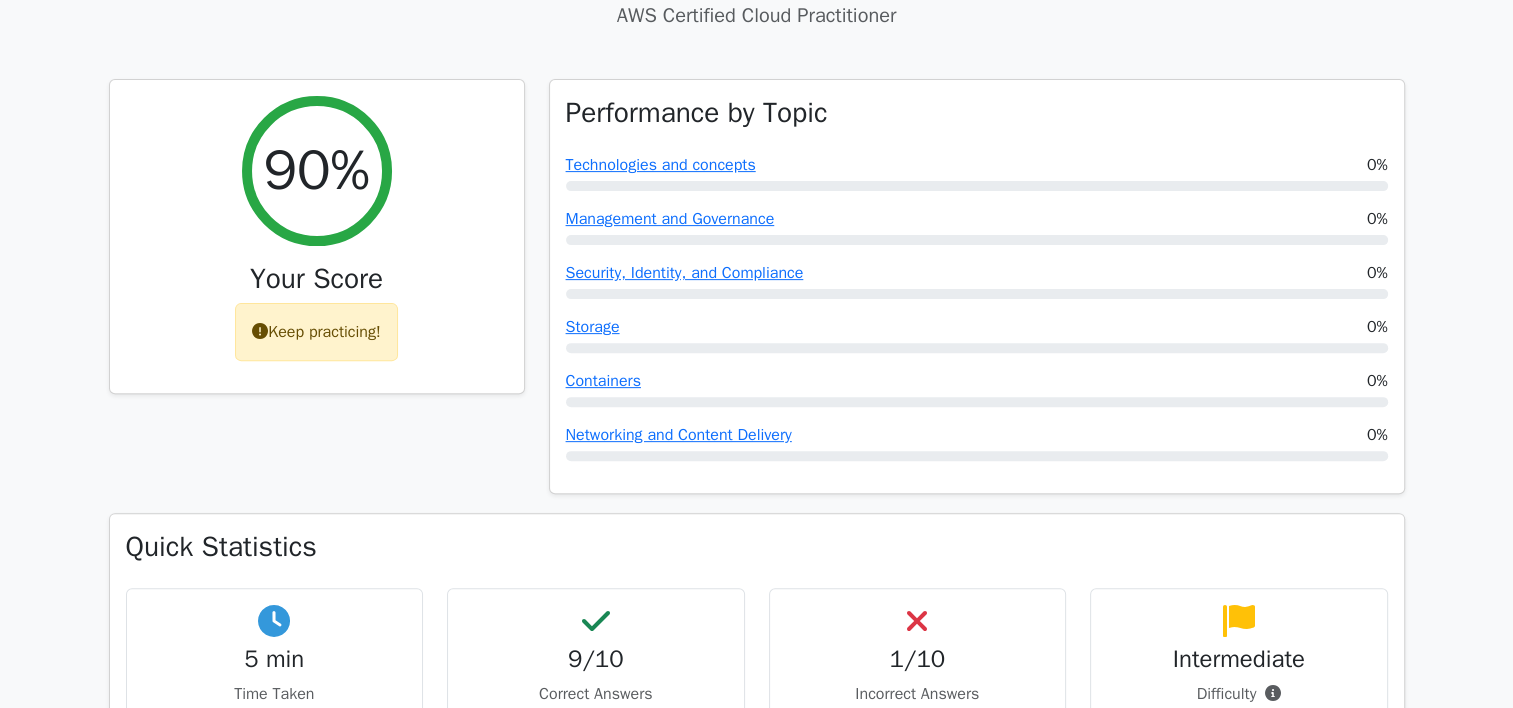 scroll, scrollTop: 500, scrollLeft: 0, axis: vertical 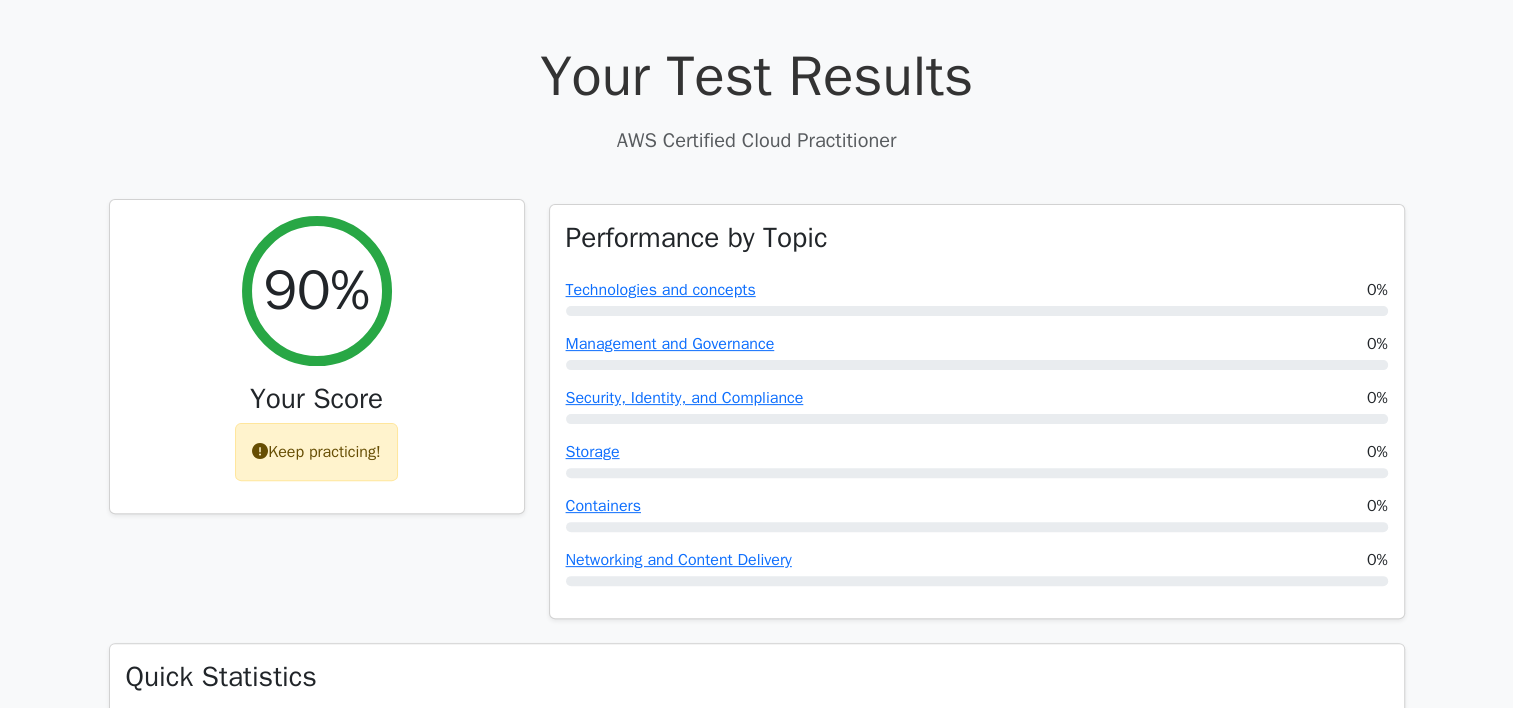 click on "90%" at bounding box center (316, 290) 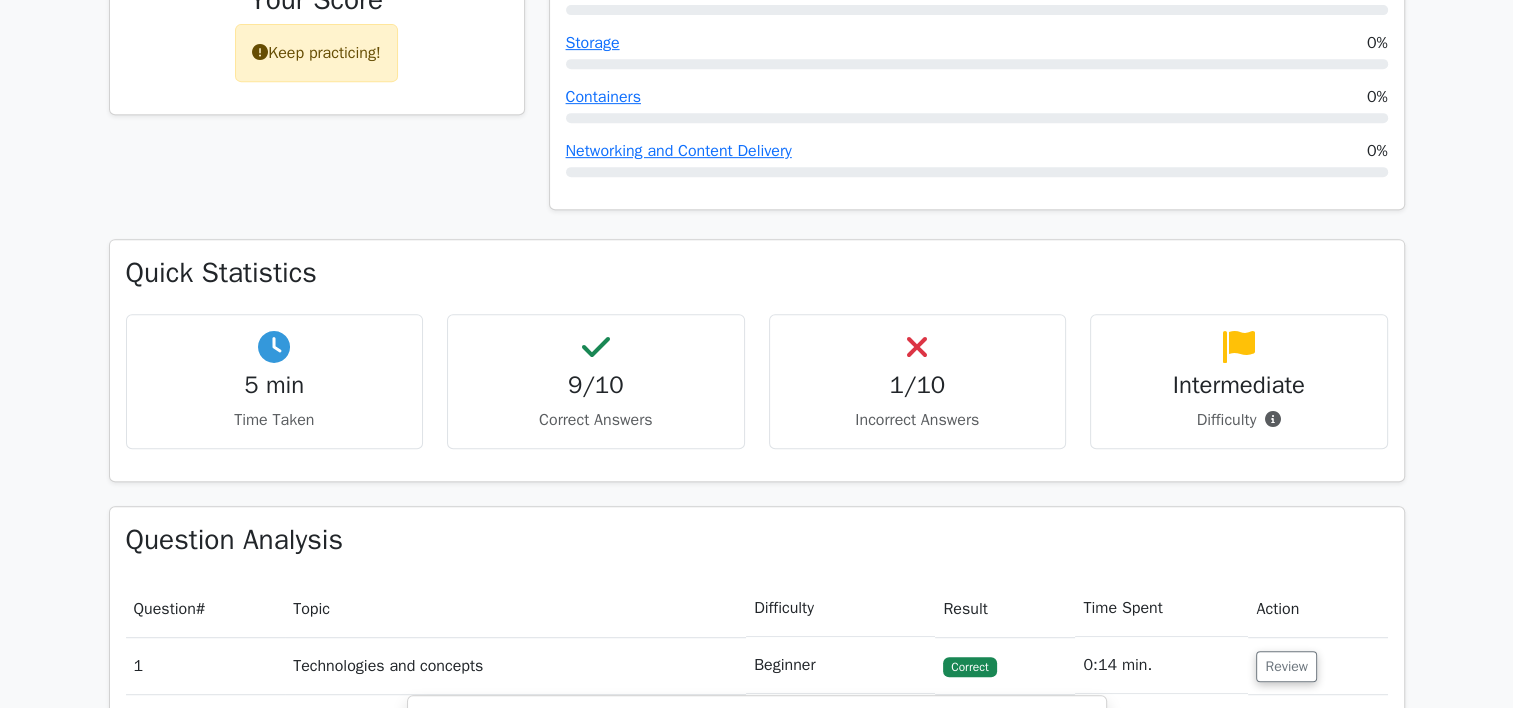 scroll, scrollTop: 900, scrollLeft: 0, axis: vertical 